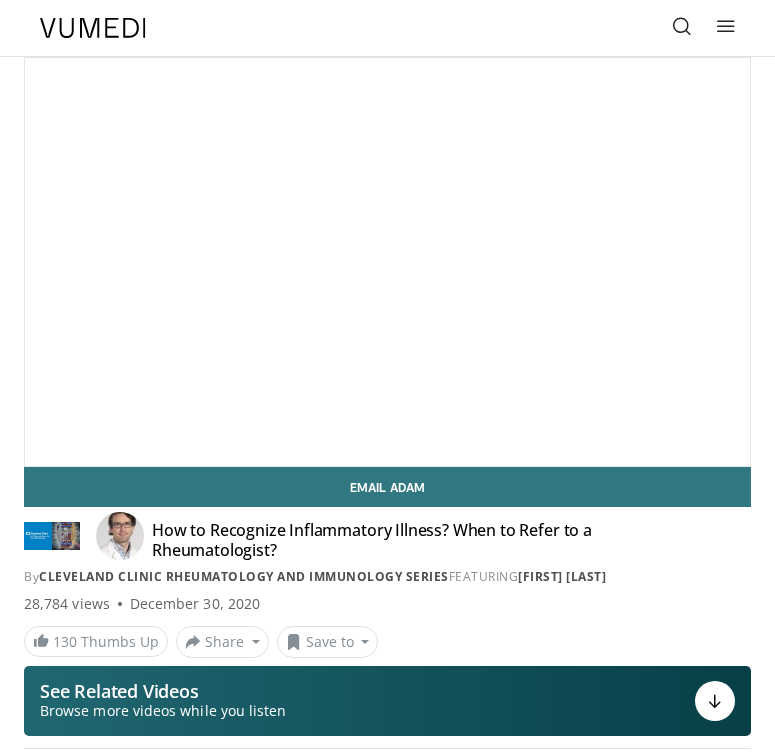 scroll, scrollTop: 0, scrollLeft: 0, axis: both 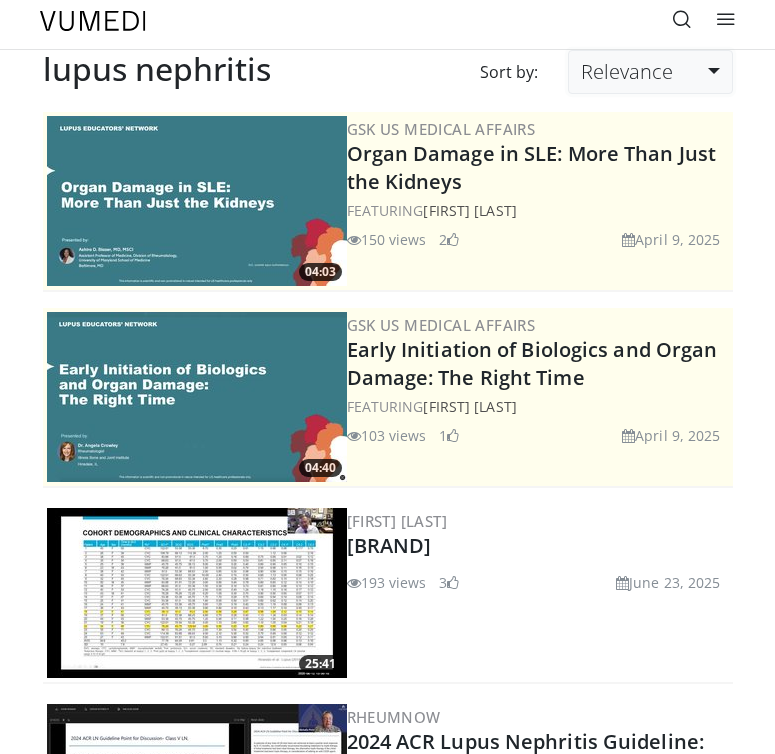 click on "Relevance" at bounding box center (650, 72) 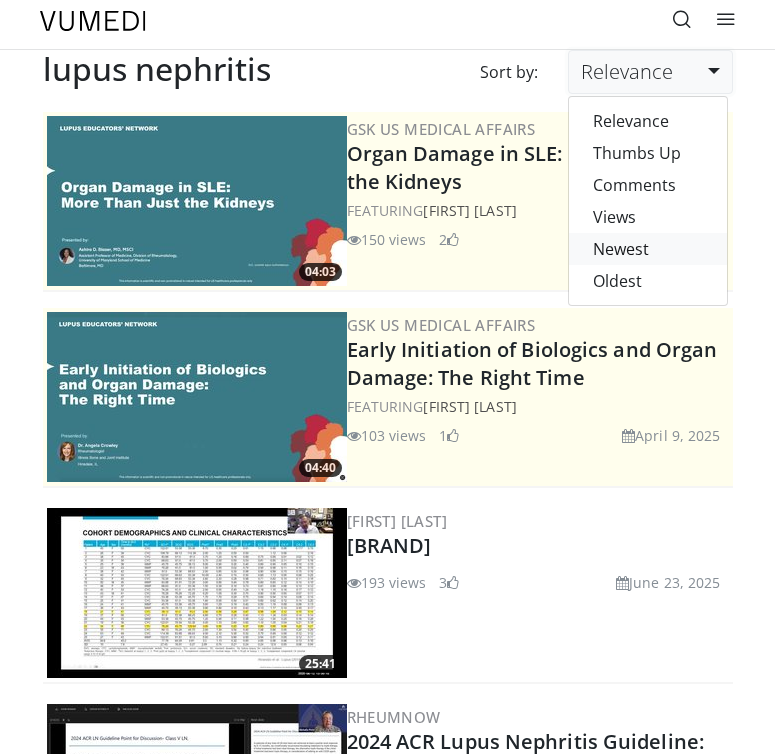 click on "Newest" at bounding box center [648, 249] 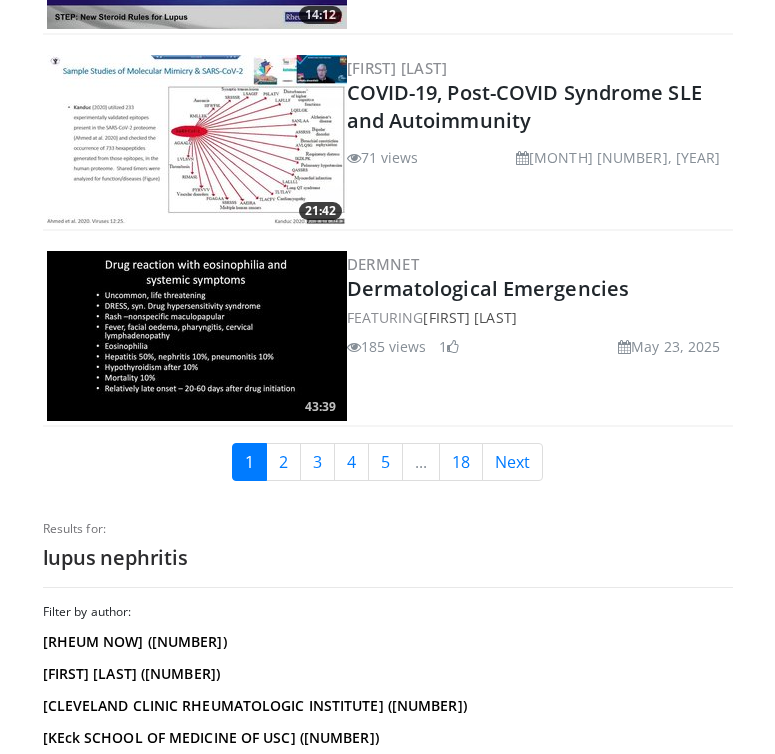 scroll, scrollTop: 5062, scrollLeft: 0, axis: vertical 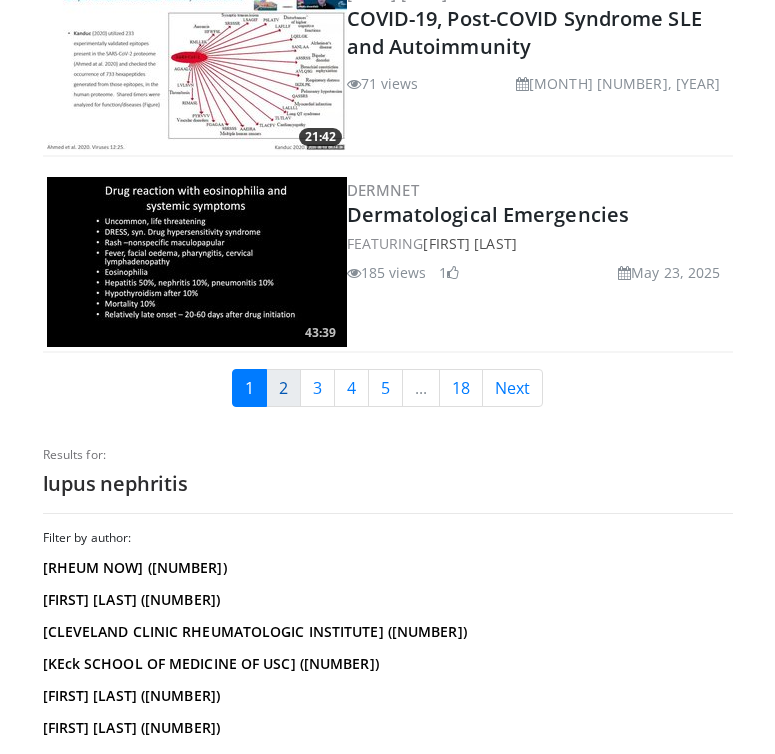 click on "2" at bounding box center [283, 388] 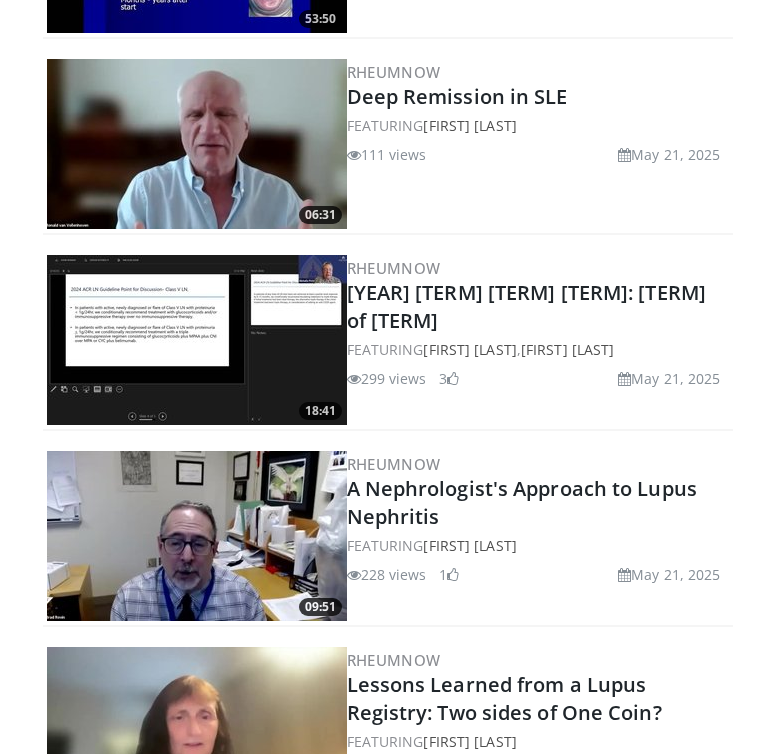 scroll, scrollTop: 656, scrollLeft: 0, axis: vertical 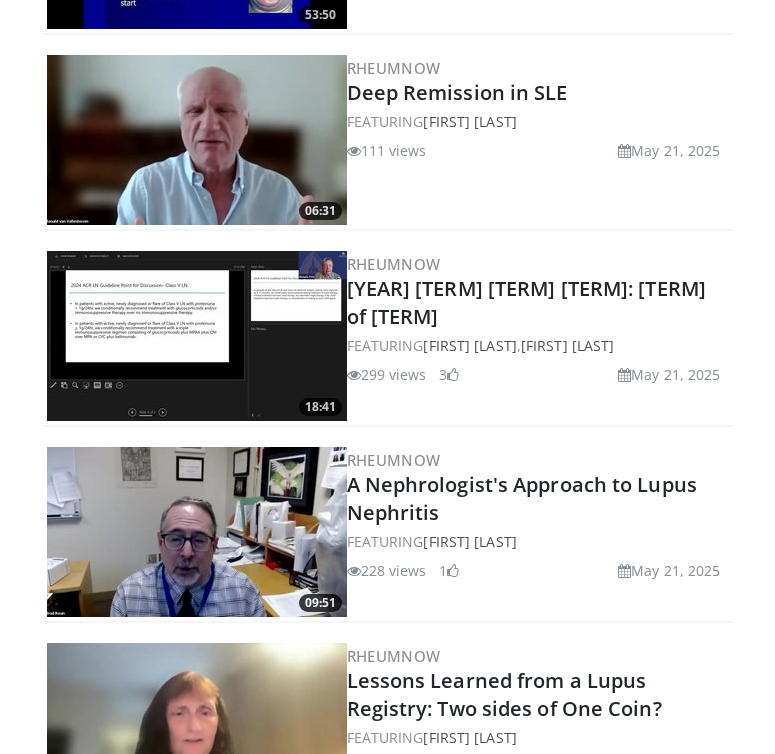 click at bounding box center (197, 336) 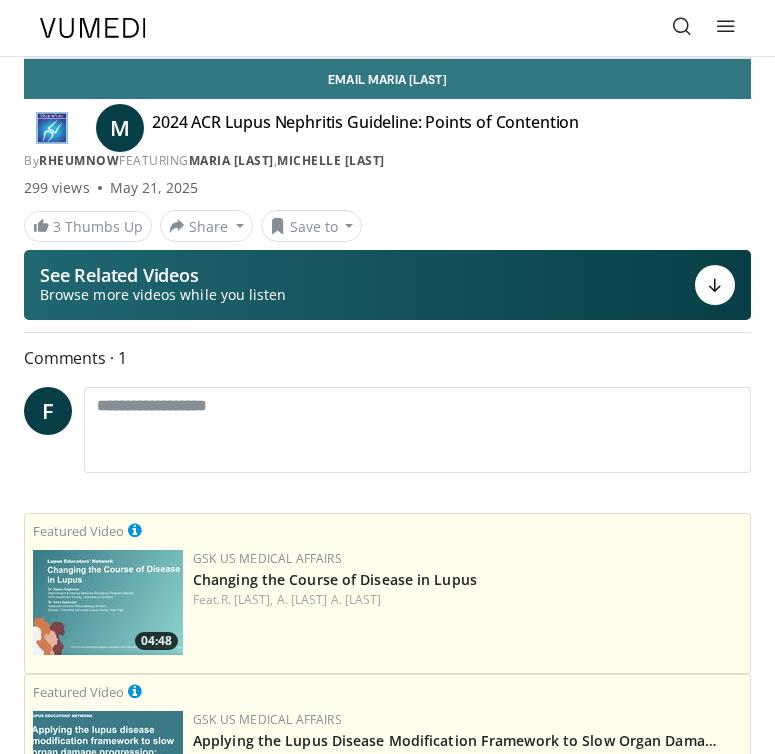 scroll, scrollTop: 0, scrollLeft: 0, axis: both 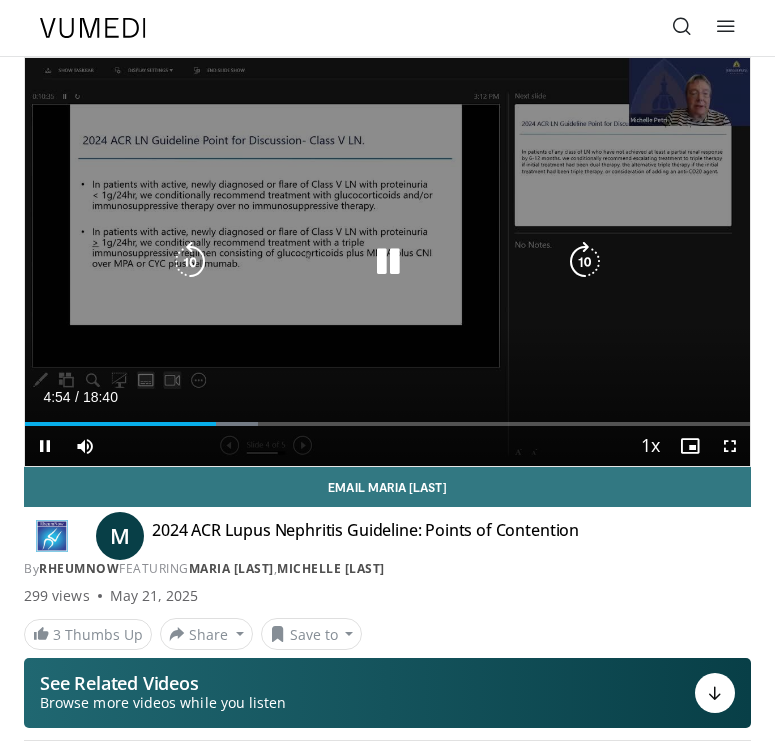 click at bounding box center (190, 262) 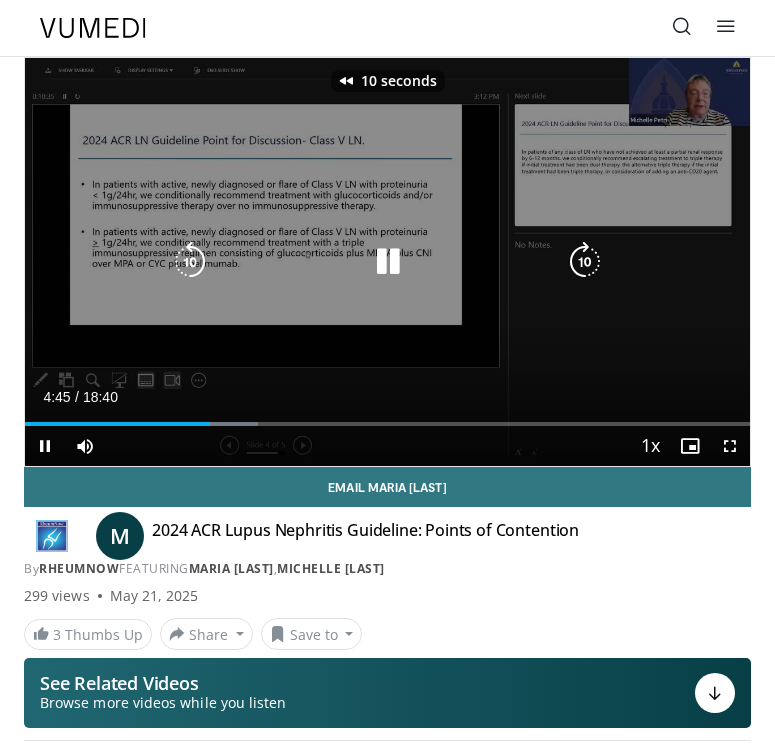 click at bounding box center [190, 262] 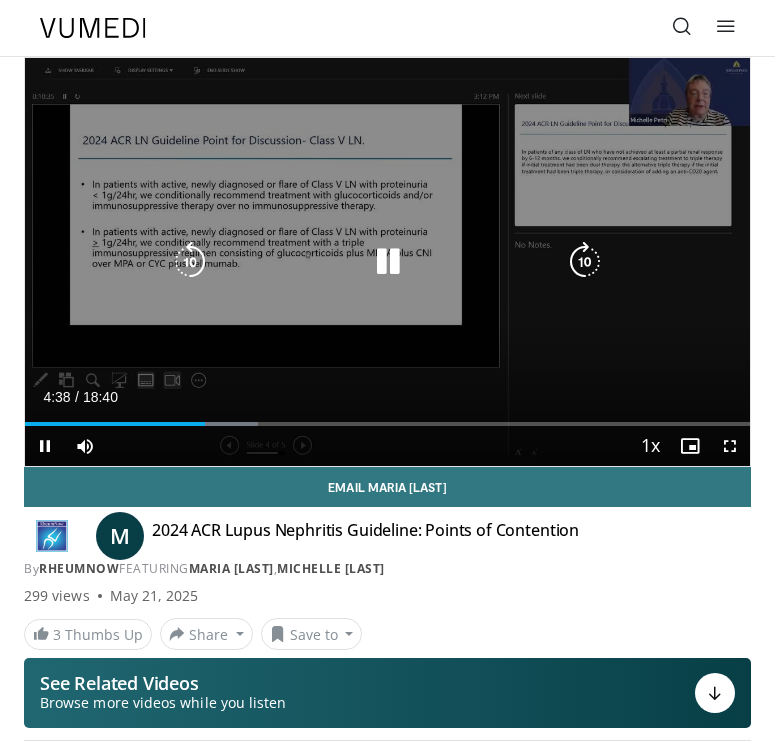 click at bounding box center [190, 262] 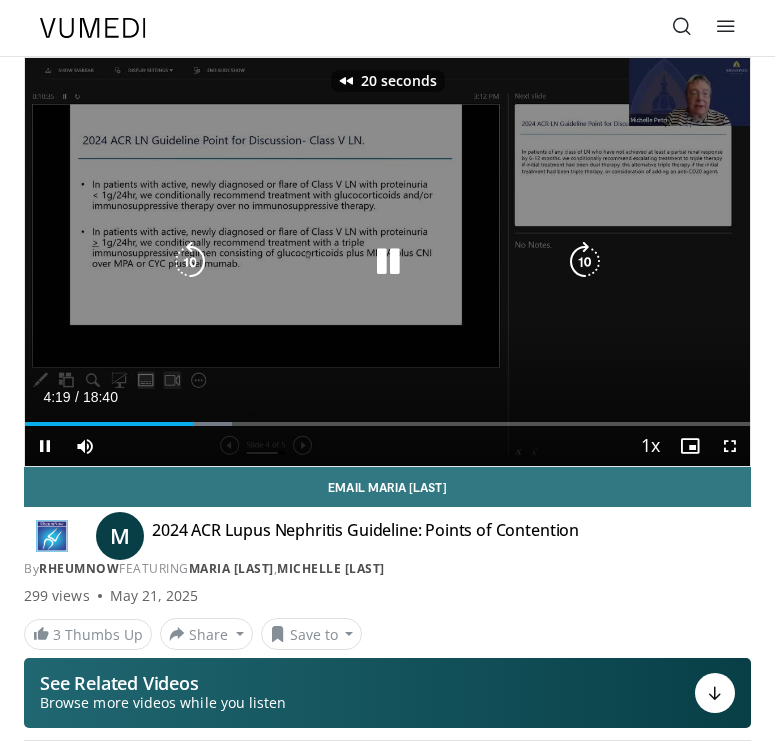 click at bounding box center [190, 262] 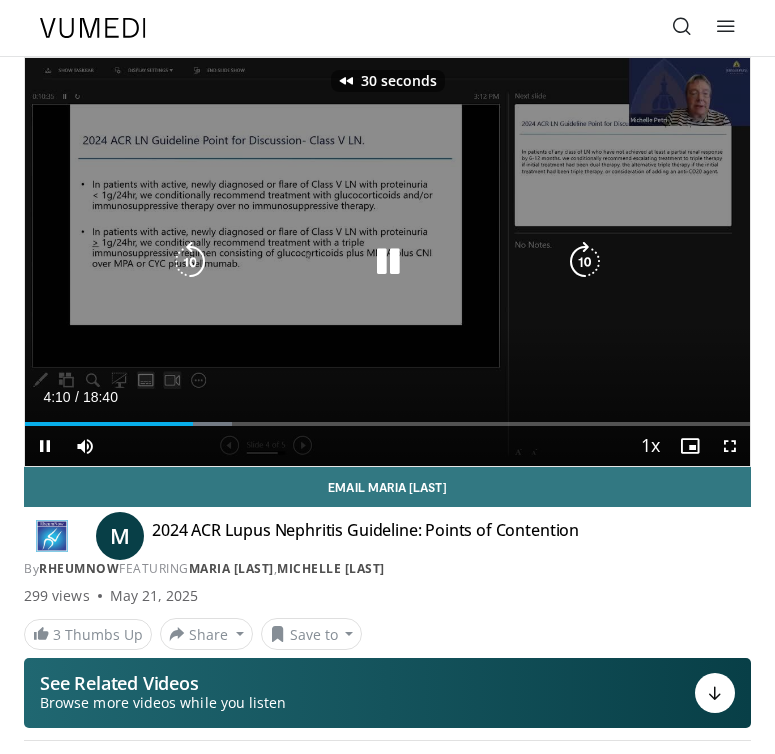 click at bounding box center (190, 262) 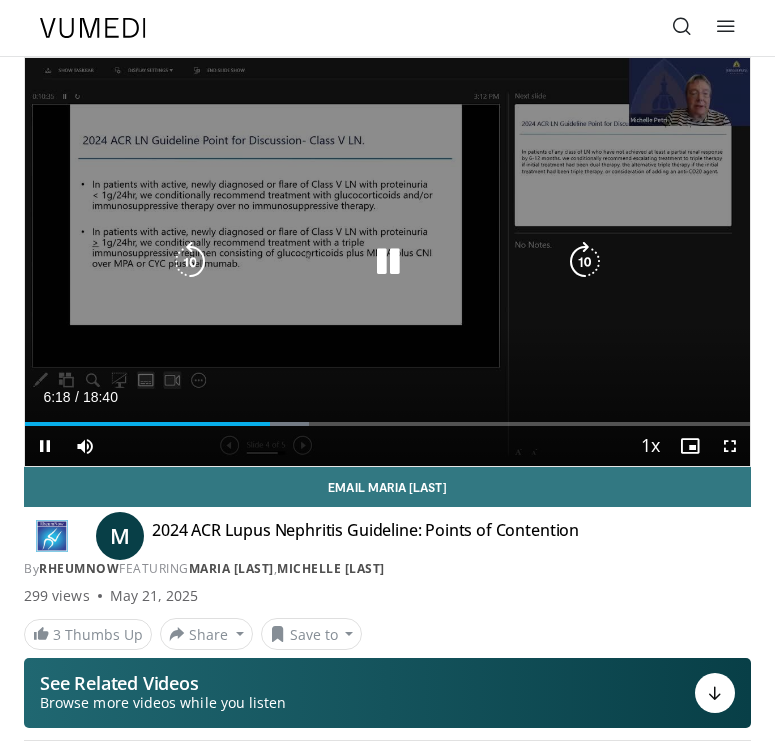 click at bounding box center (190, 262) 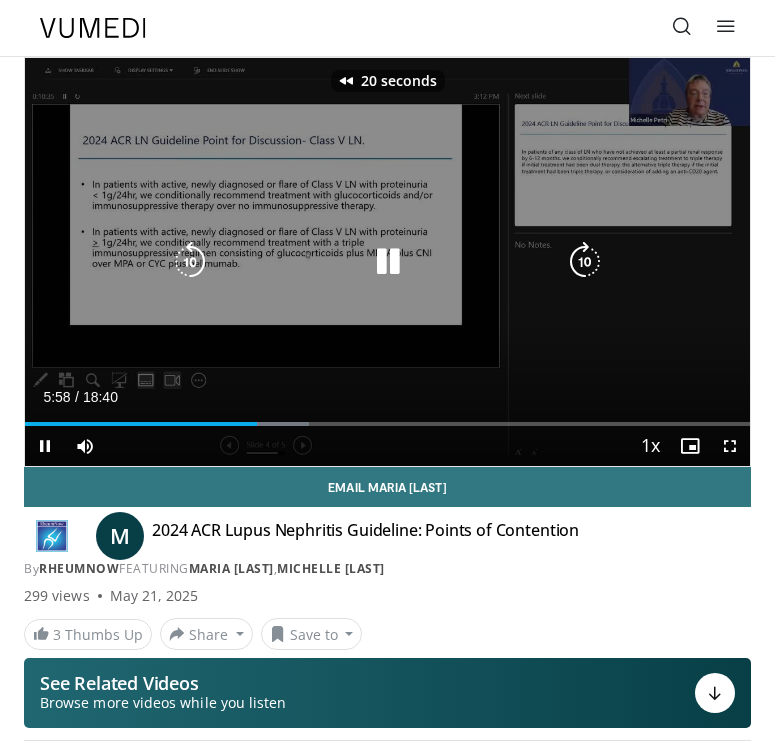 click at bounding box center (190, 262) 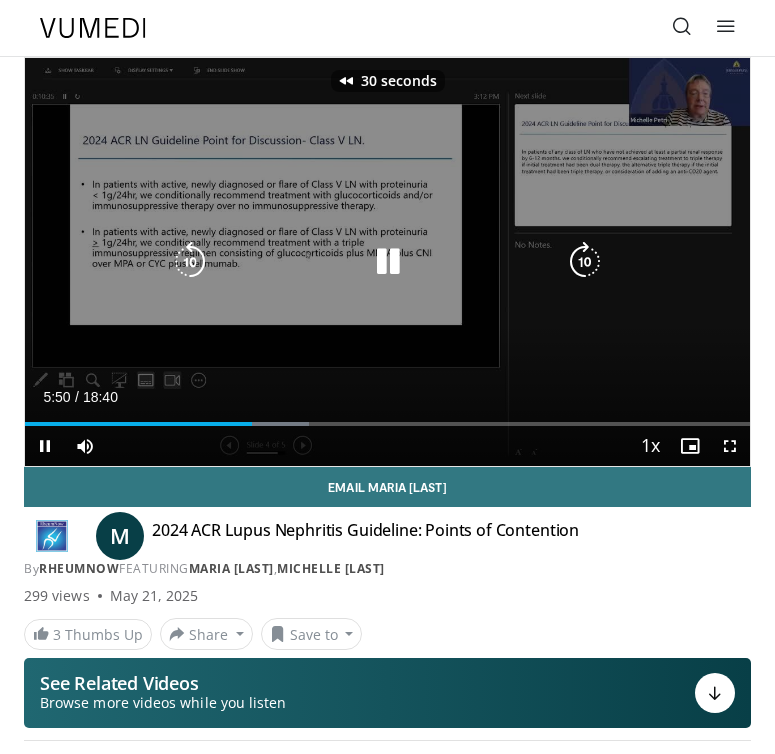 click at bounding box center (190, 262) 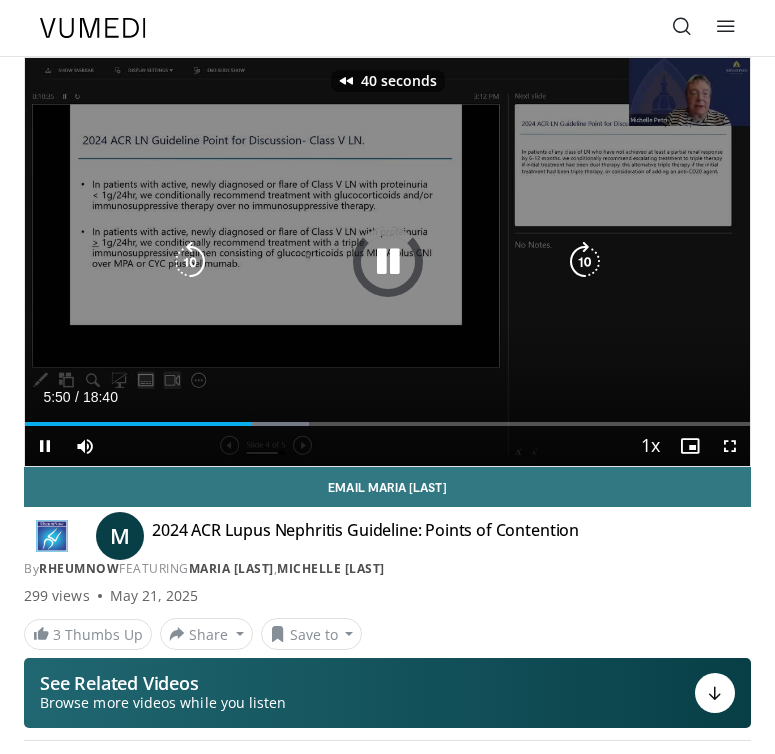 click at bounding box center (190, 262) 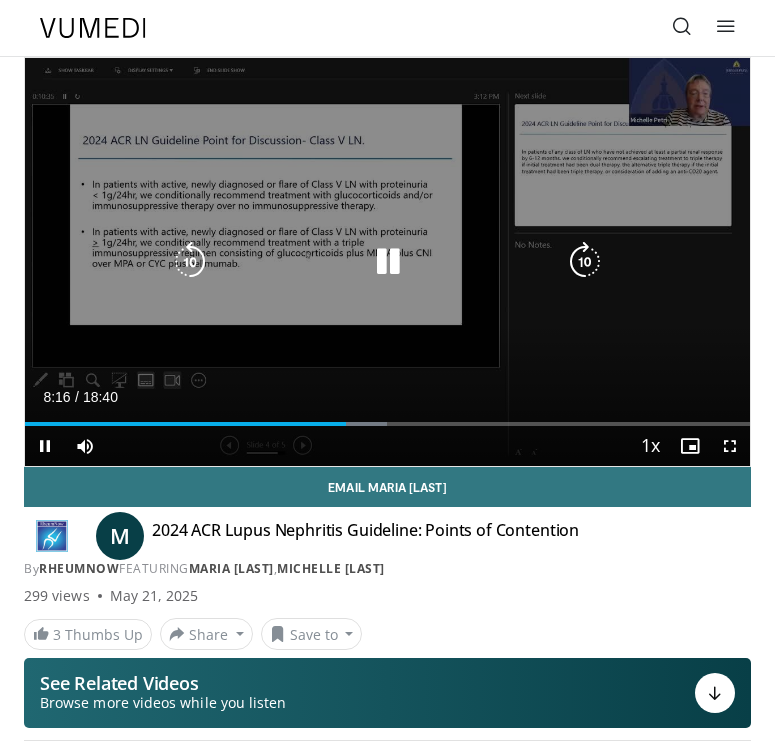 click at bounding box center (190, 262) 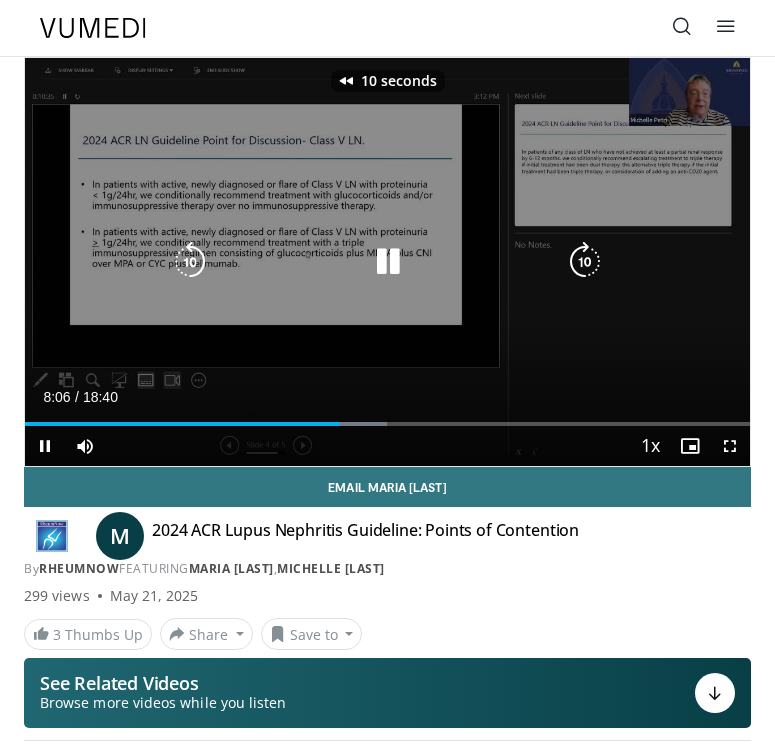 click at bounding box center (190, 262) 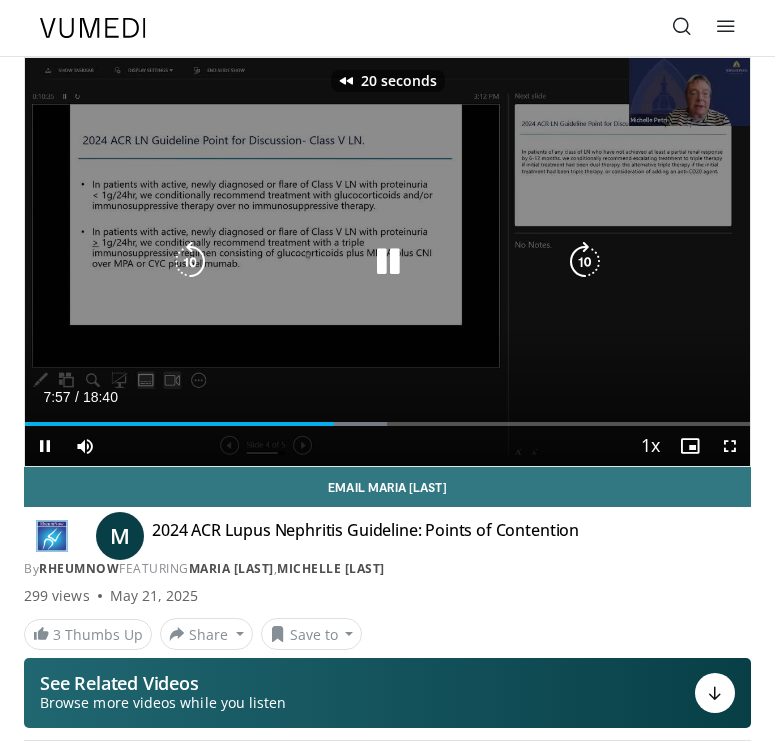 click at bounding box center (190, 262) 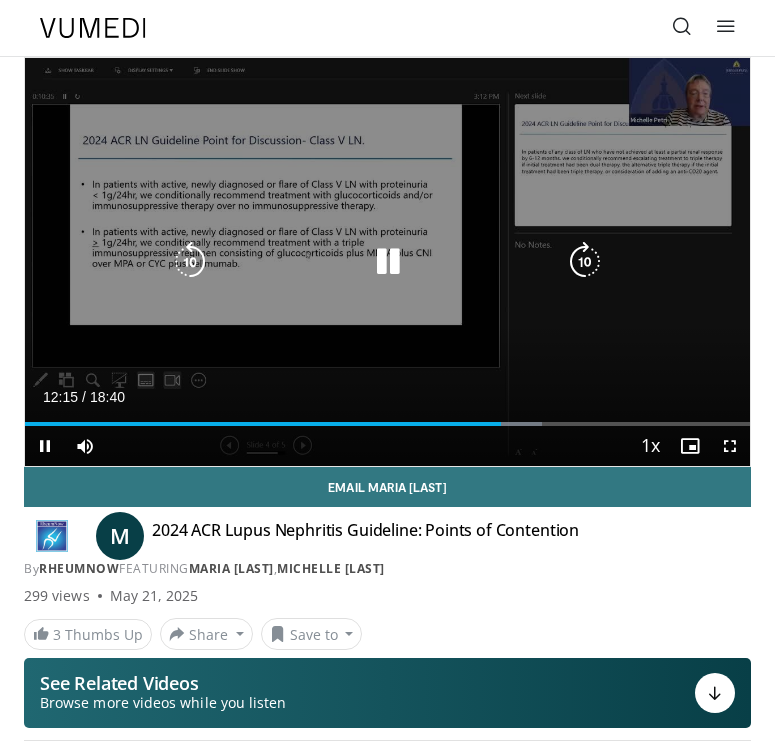 click at bounding box center (190, 262) 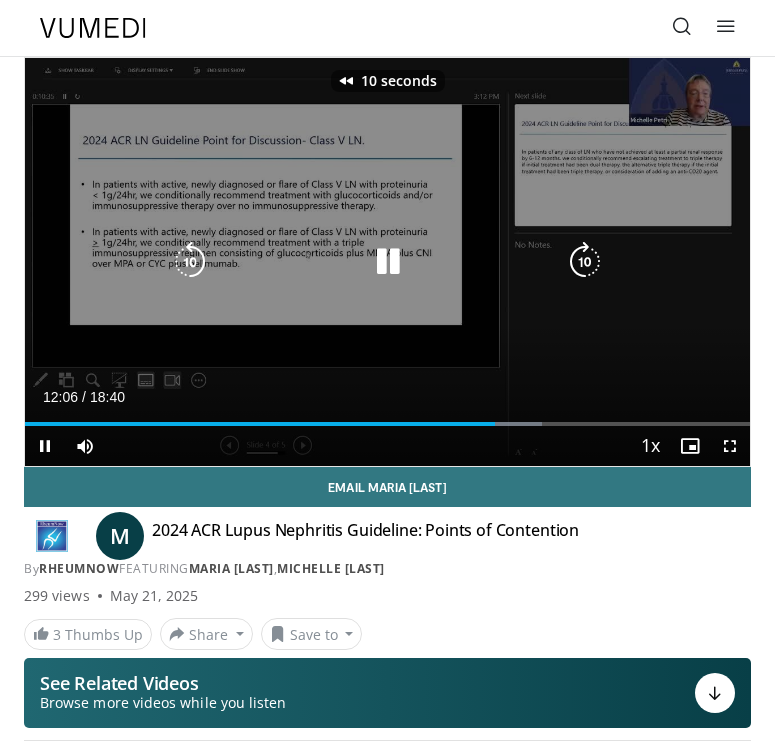 click at bounding box center [190, 262] 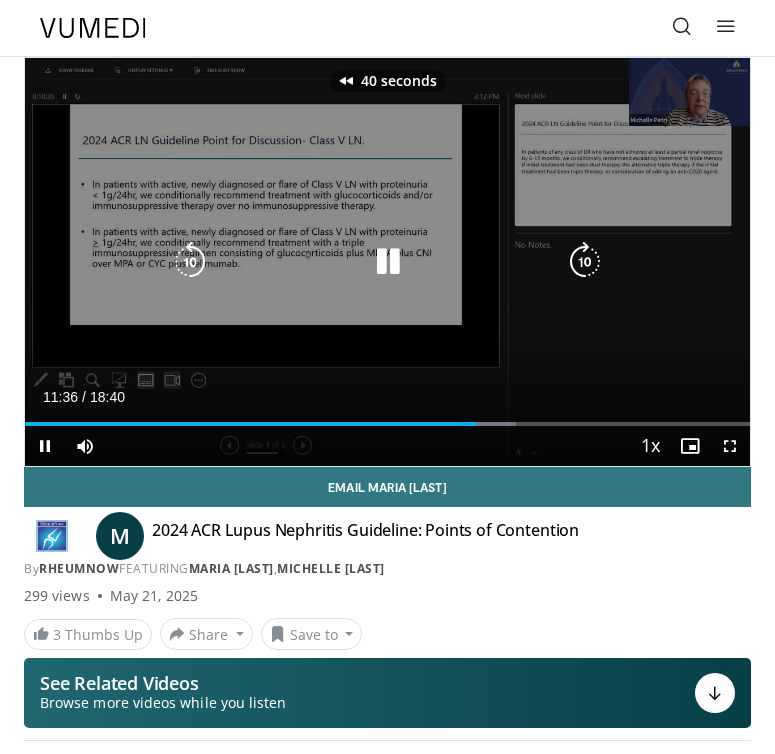 click at bounding box center (190, 262) 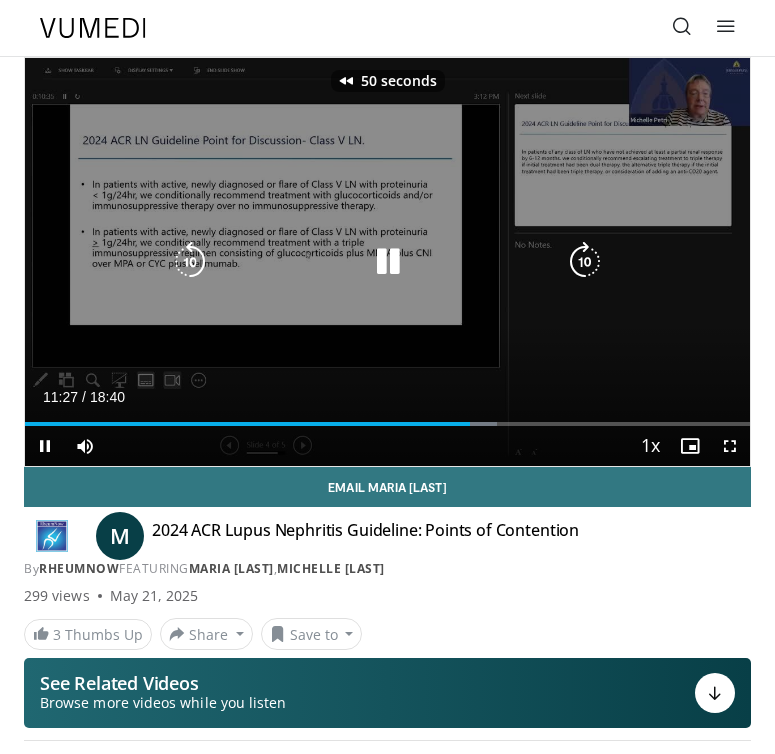 click at bounding box center [190, 262] 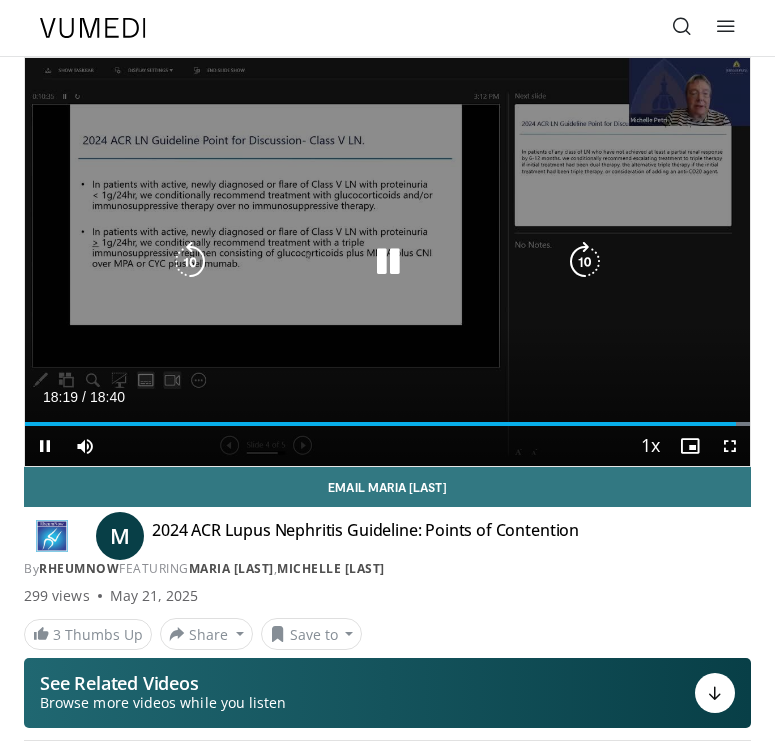 click at bounding box center [190, 262] 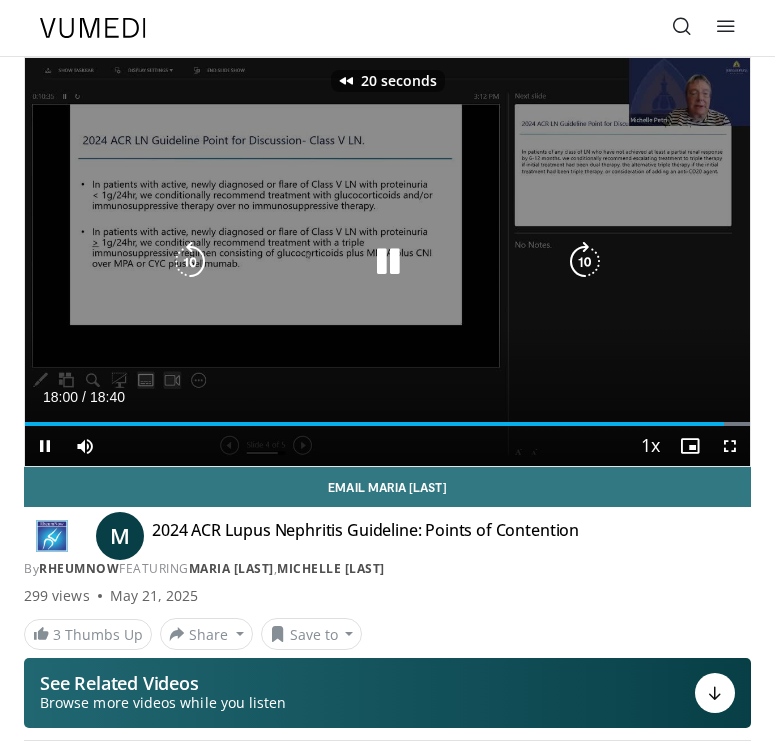 click at bounding box center [190, 262] 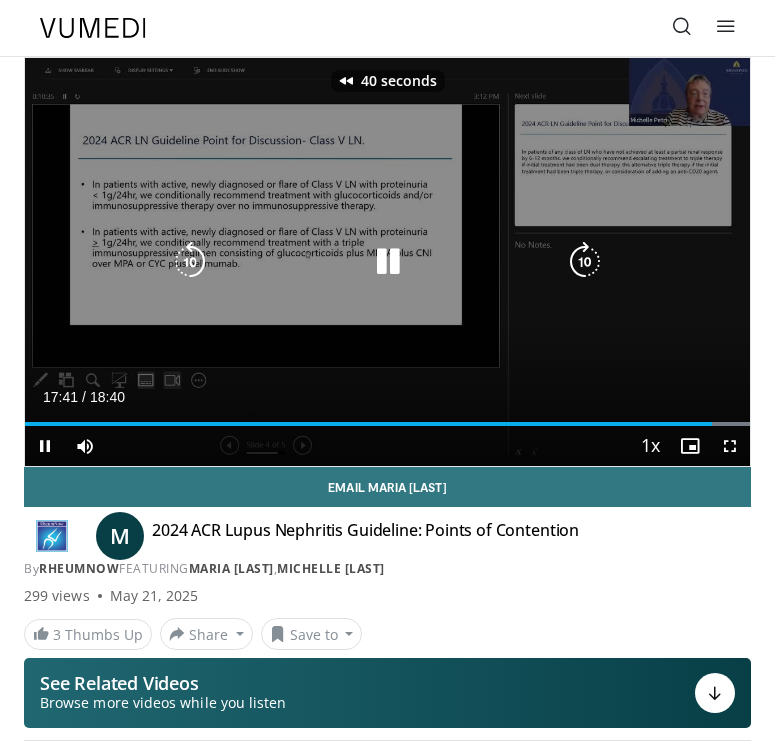 click at bounding box center (190, 262) 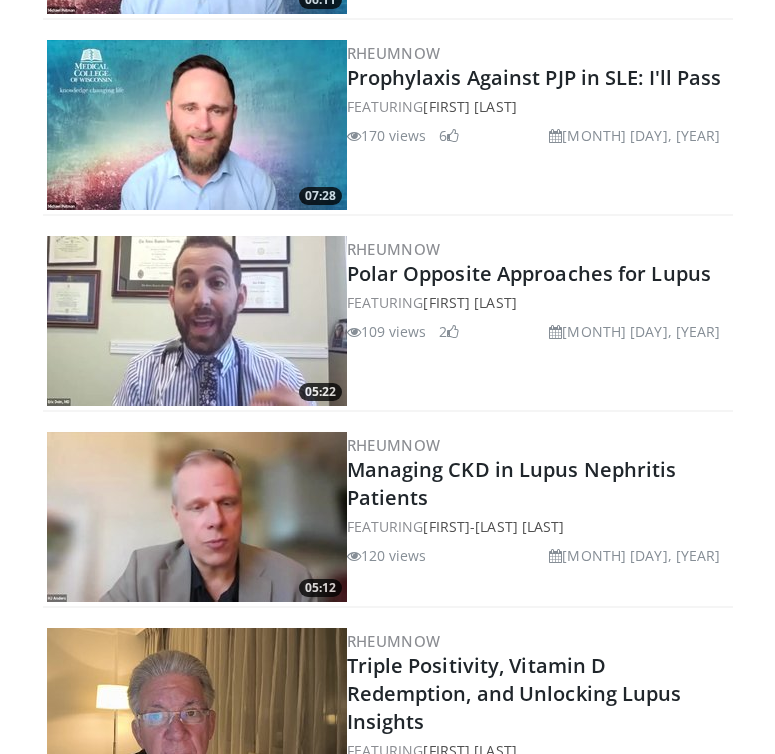 scroll, scrollTop: 2261, scrollLeft: 0, axis: vertical 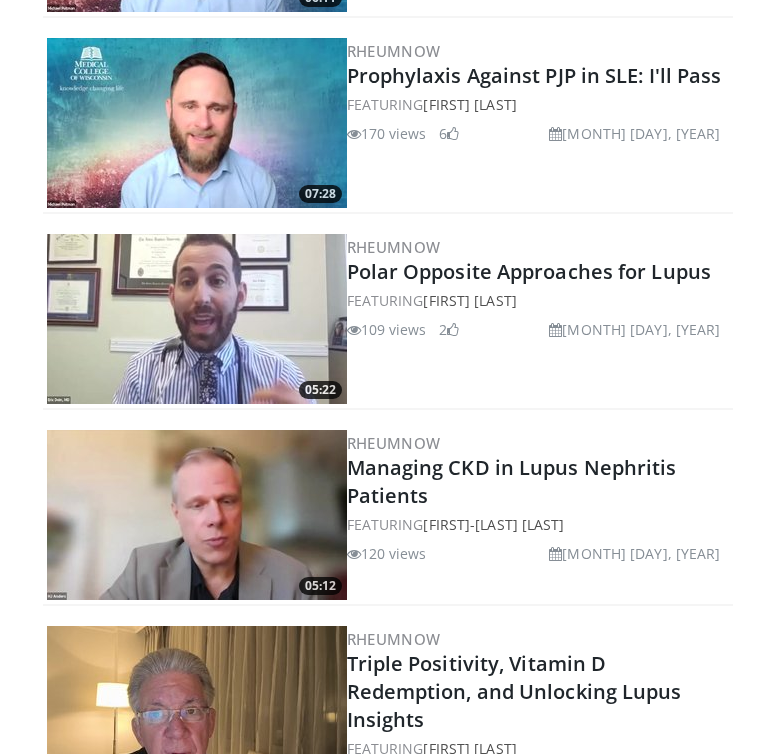 click at bounding box center (197, 123) 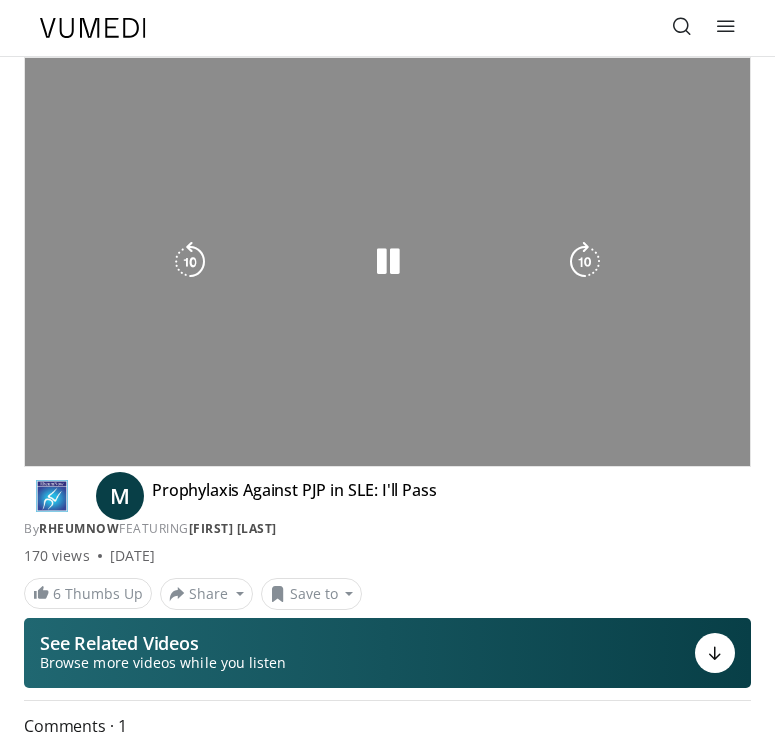 scroll, scrollTop: 0, scrollLeft: 0, axis: both 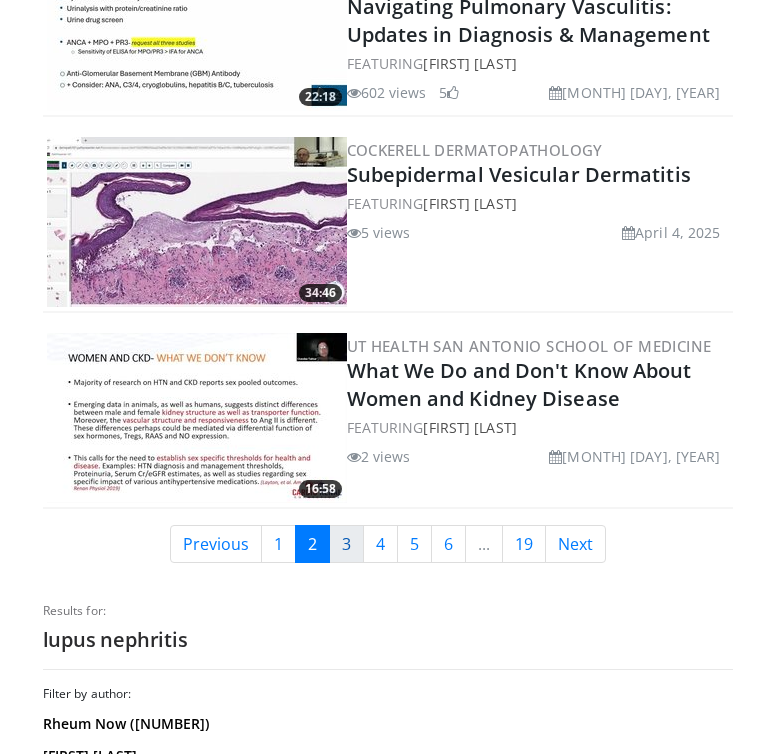 click on "3" at bounding box center (346, 544) 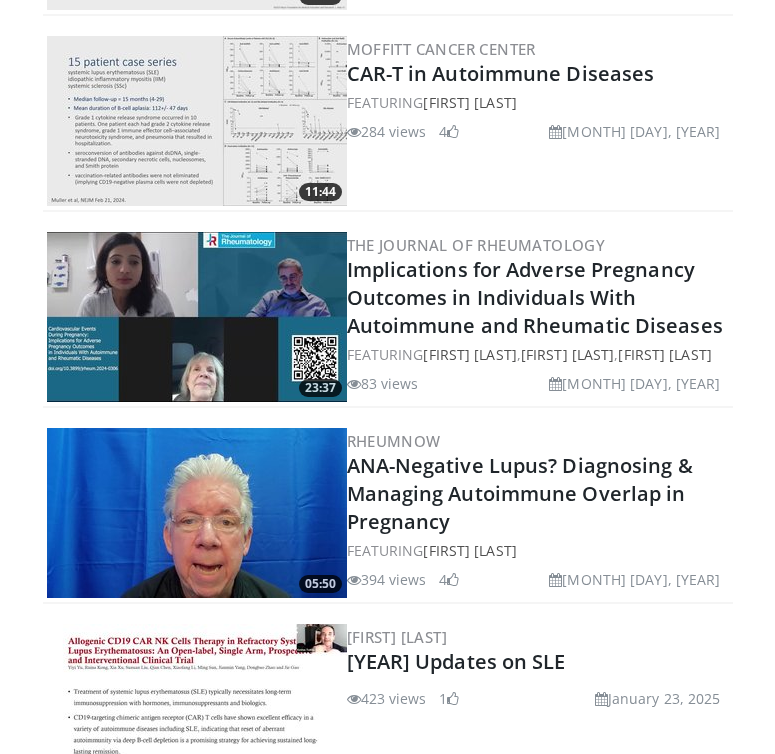 scroll, scrollTop: 3510, scrollLeft: 0, axis: vertical 